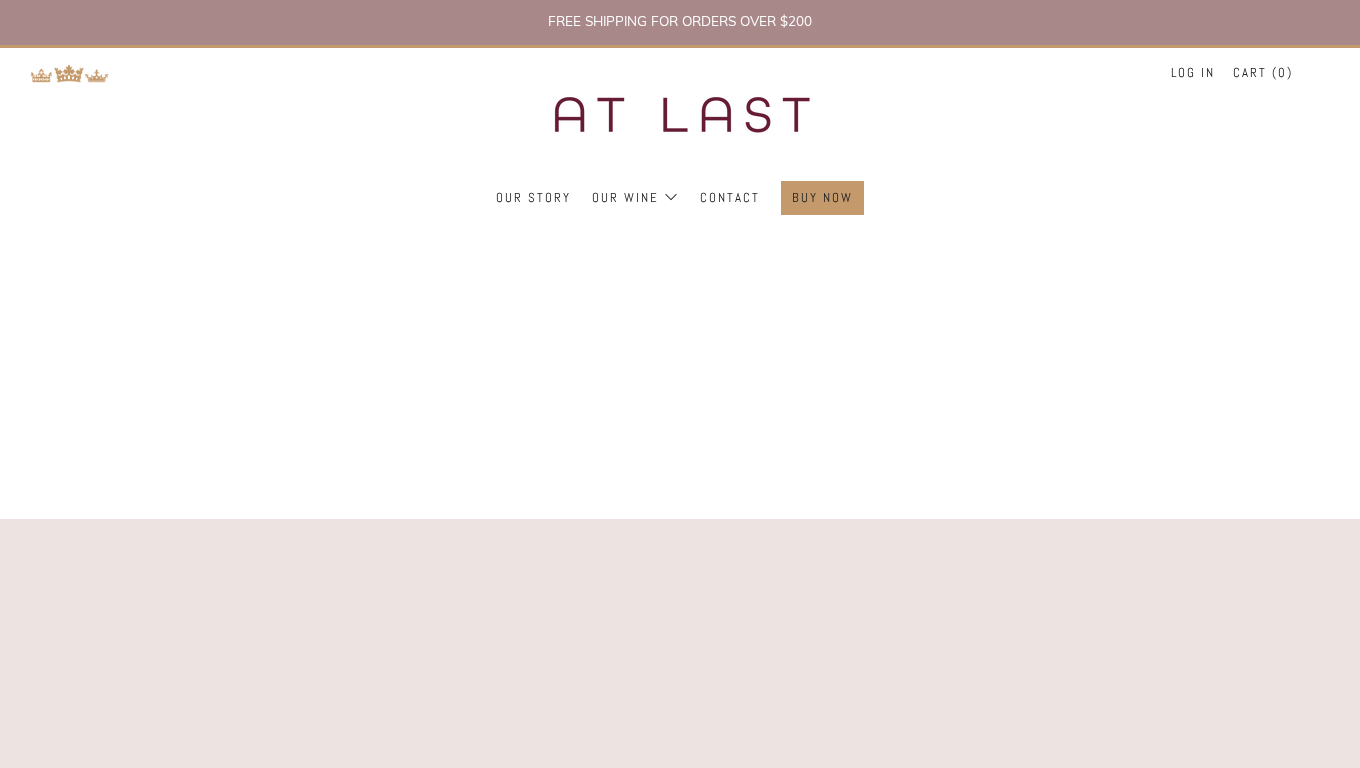 scroll, scrollTop: 0, scrollLeft: 0, axis: both 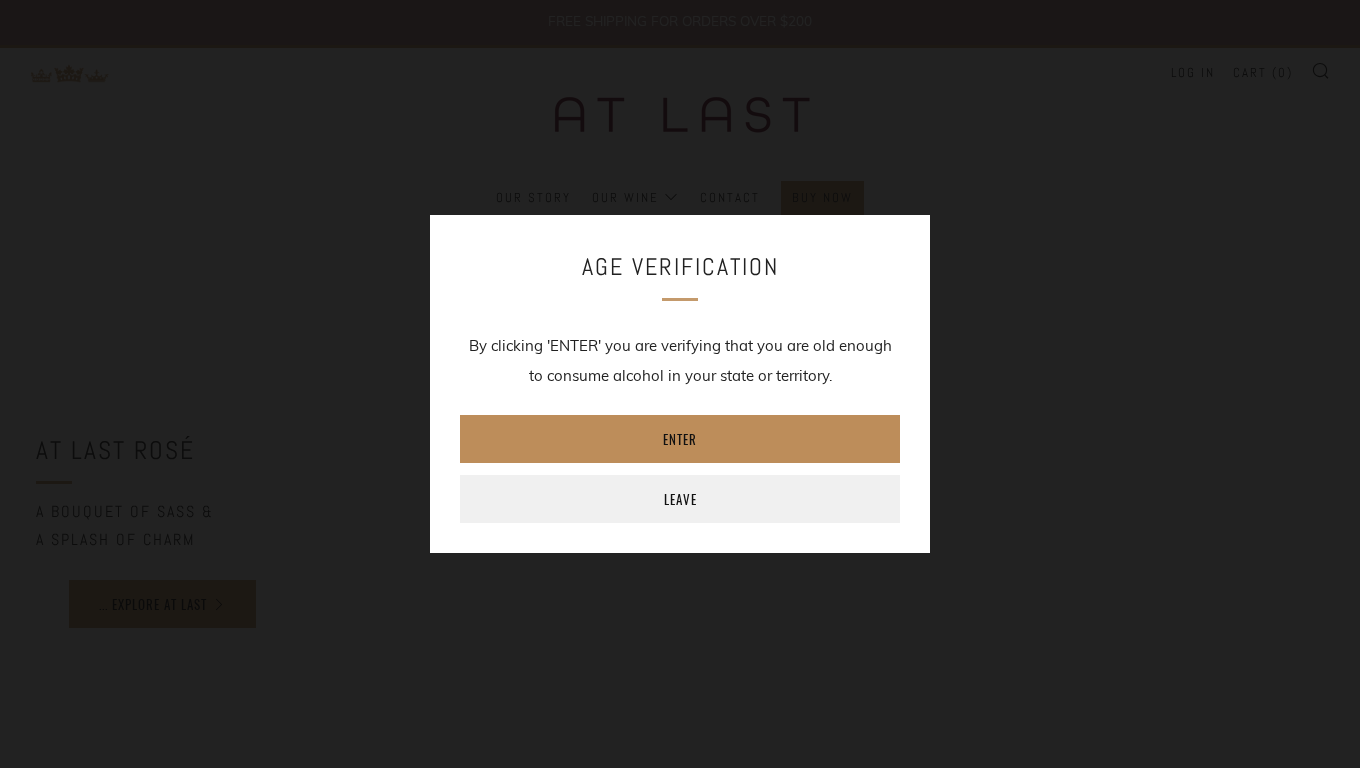 click on "Enter" at bounding box center (680, 439) 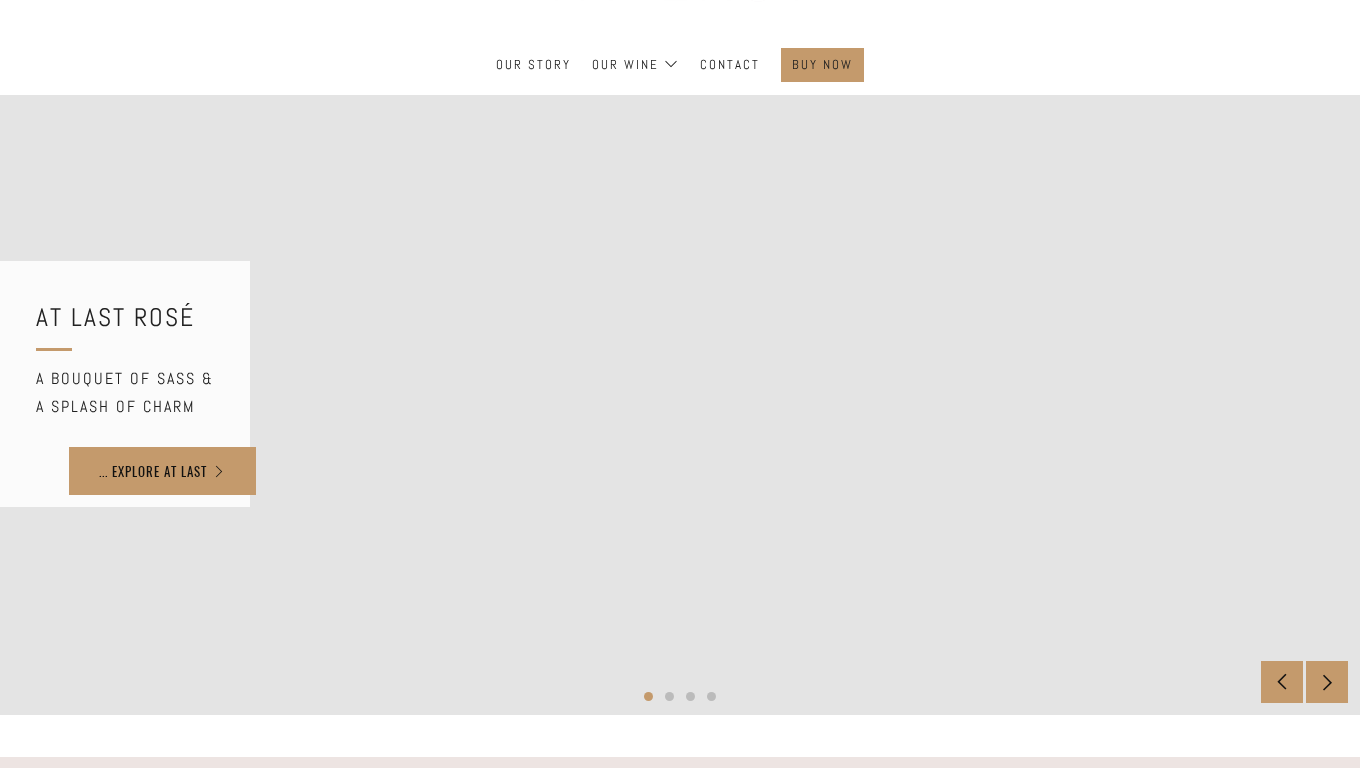 scroll, scrollTop: 166, scrollLeft: 0, axis: vertical 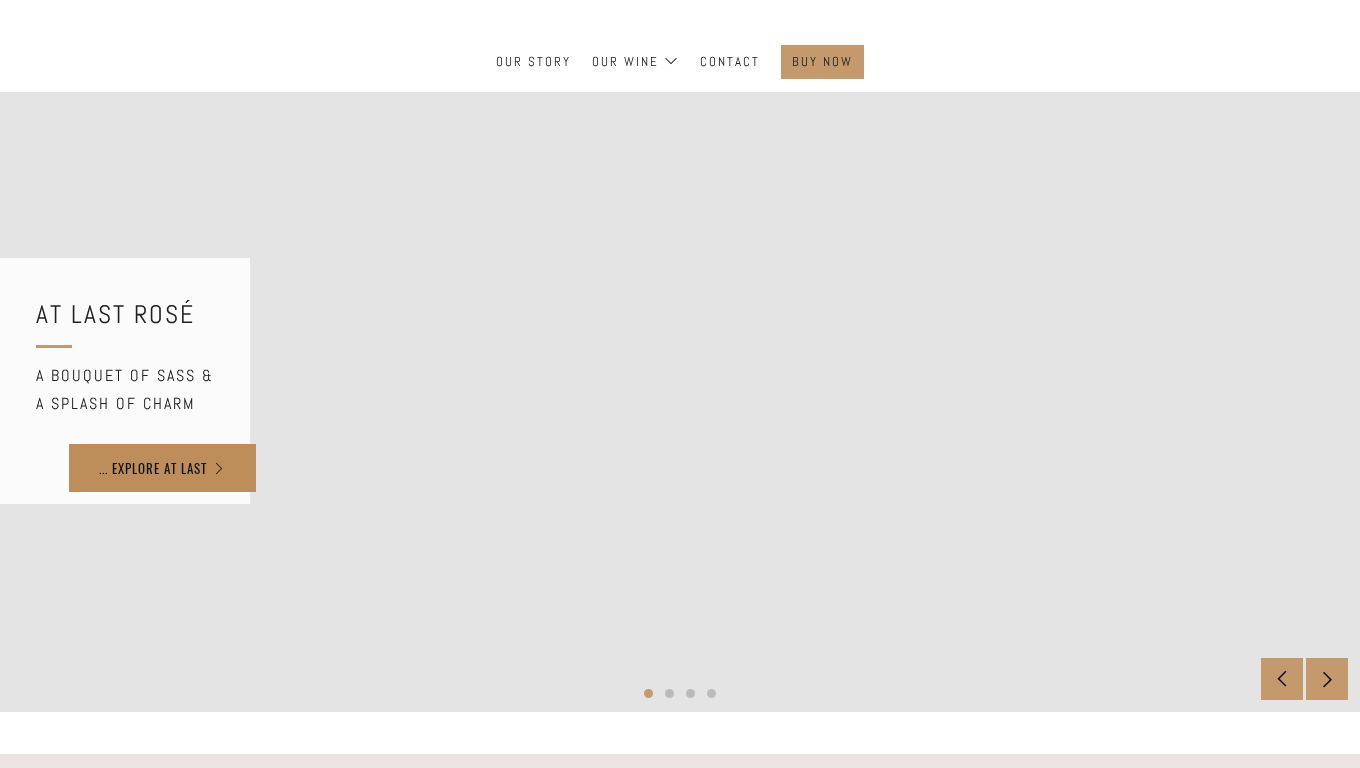 click on "... EXPLORE AT LAST" at bounding box center [162, 468] 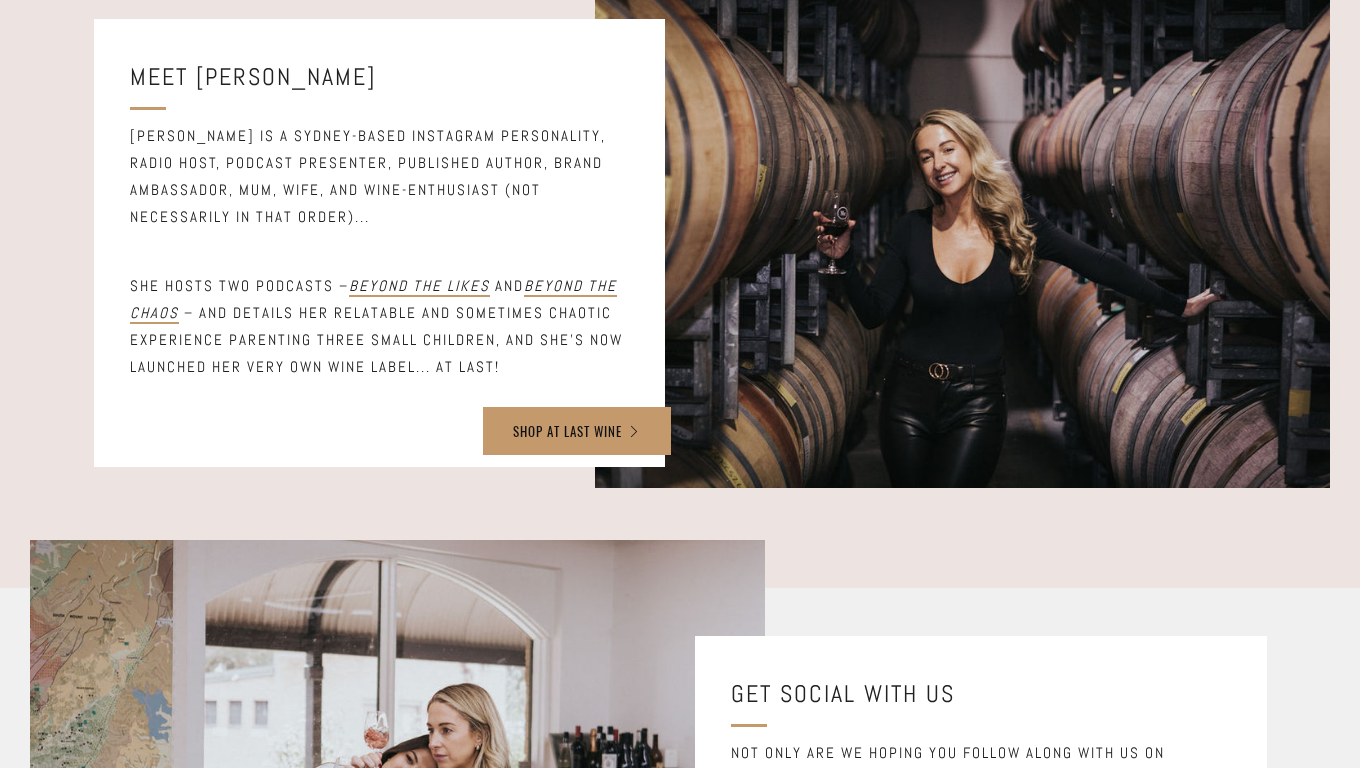 scroll, scrollTop: 692, scrollLeft: 0, axis: vertical 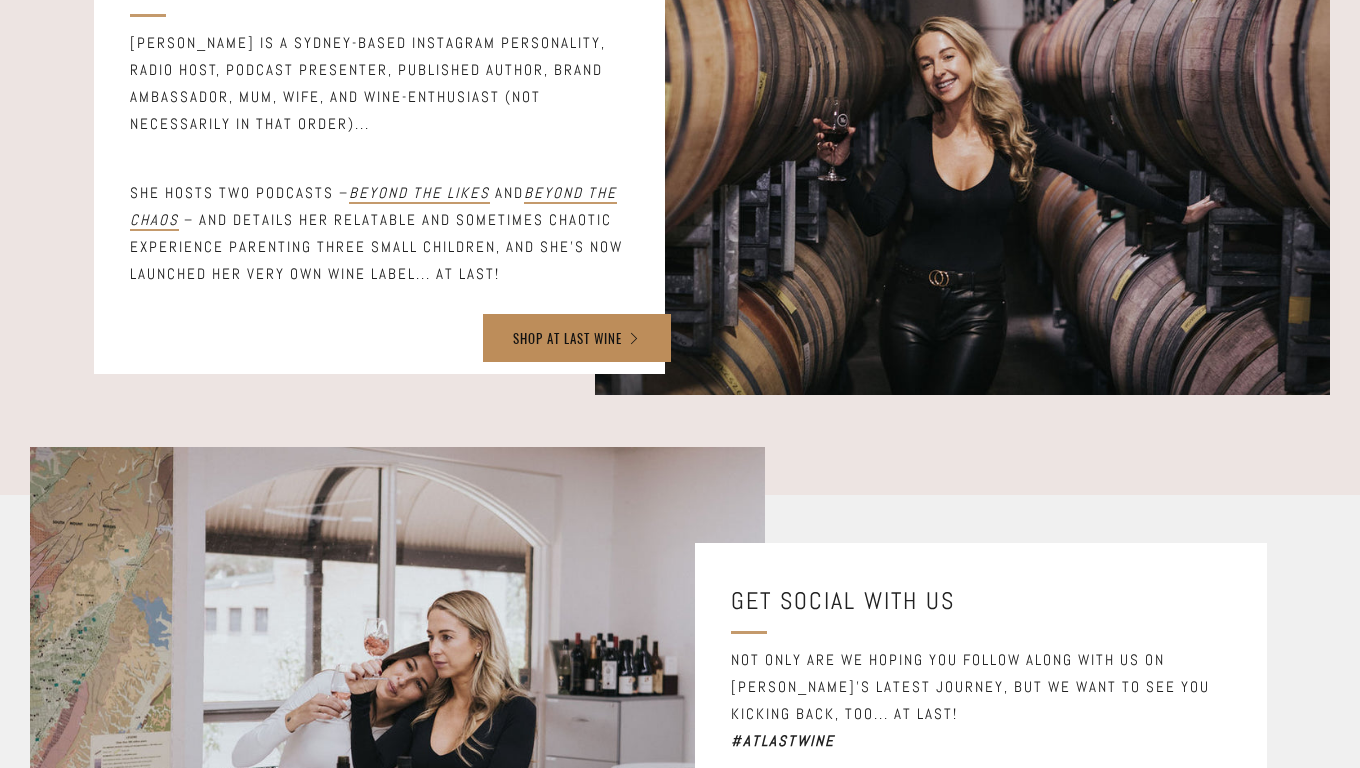 click on "SHOP AT LAST WINE" at bounding box center (577, 338) 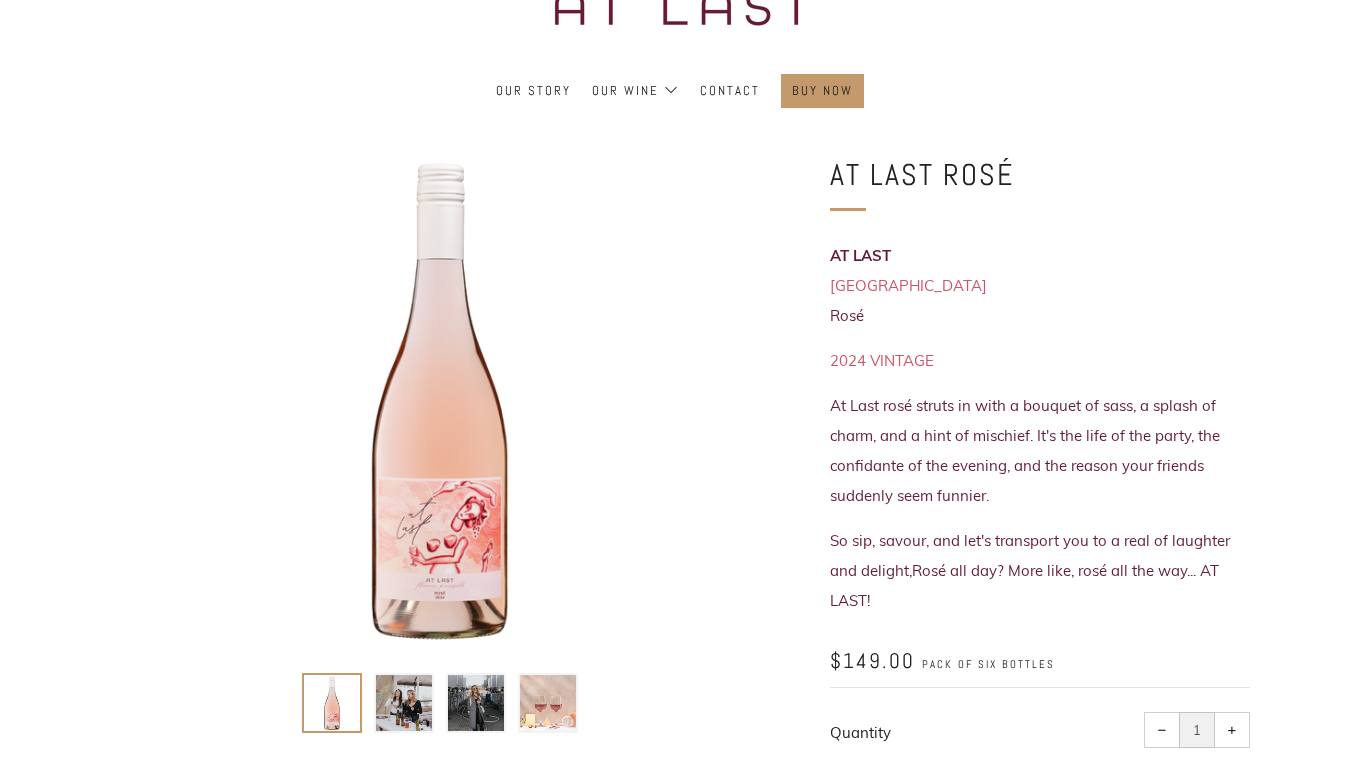 scroll, scrollTop: 269, scrollLeft: 0, axis: vertical 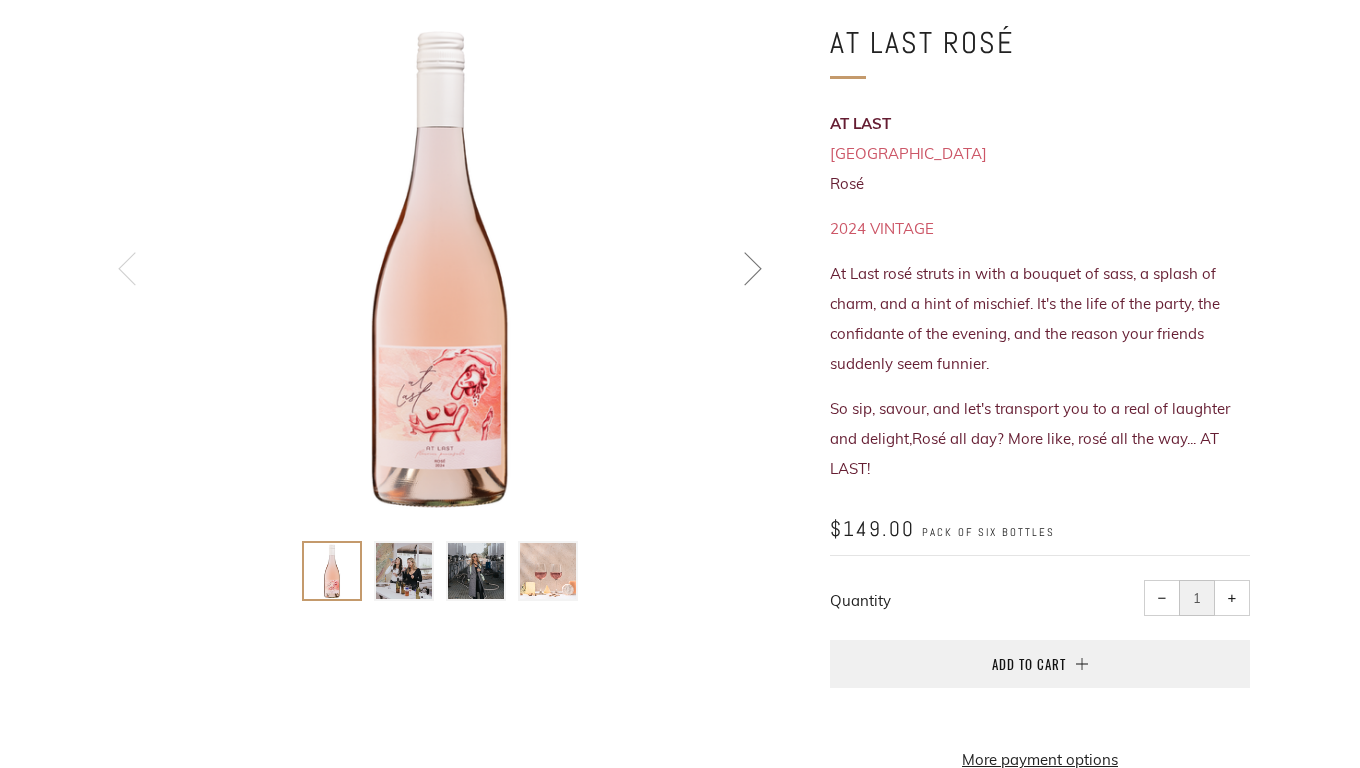 click at bounding box center (548, 571) 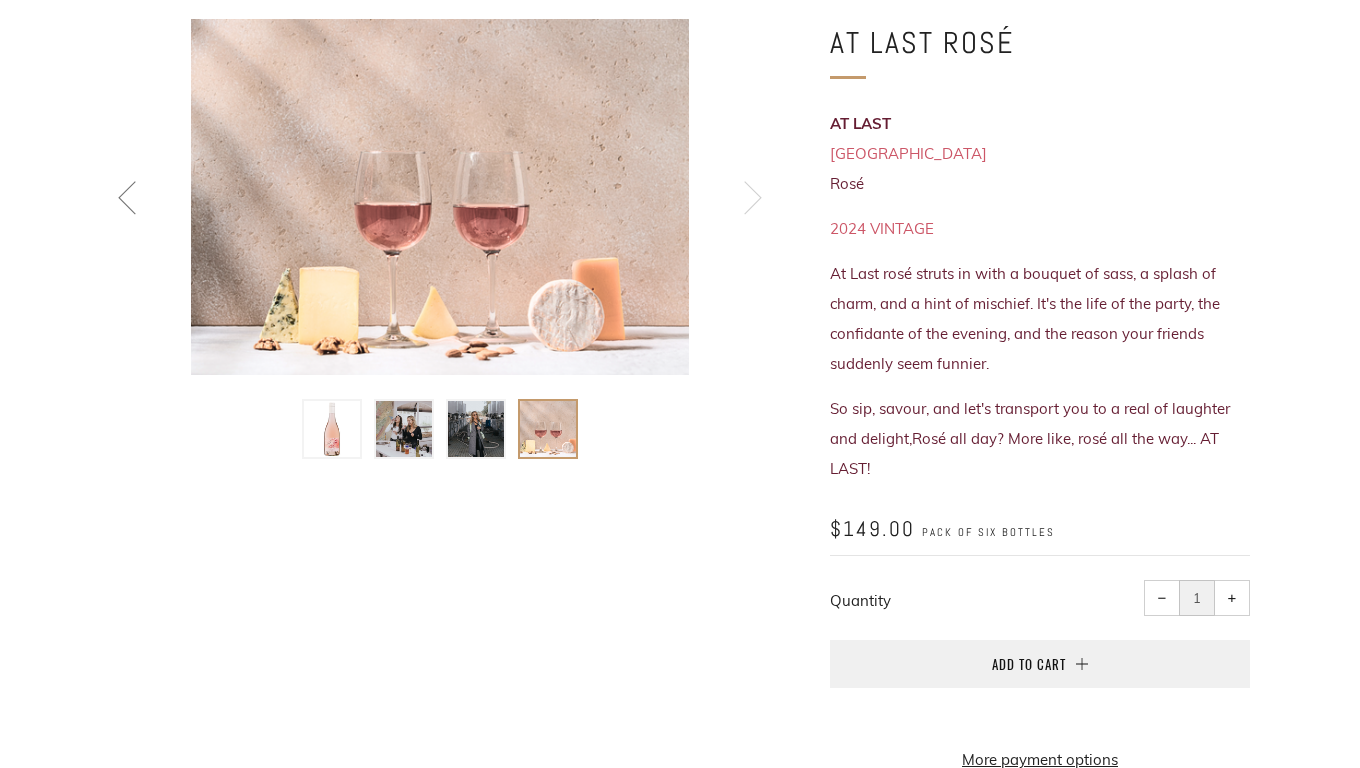 click at bounding box center (476, 429) 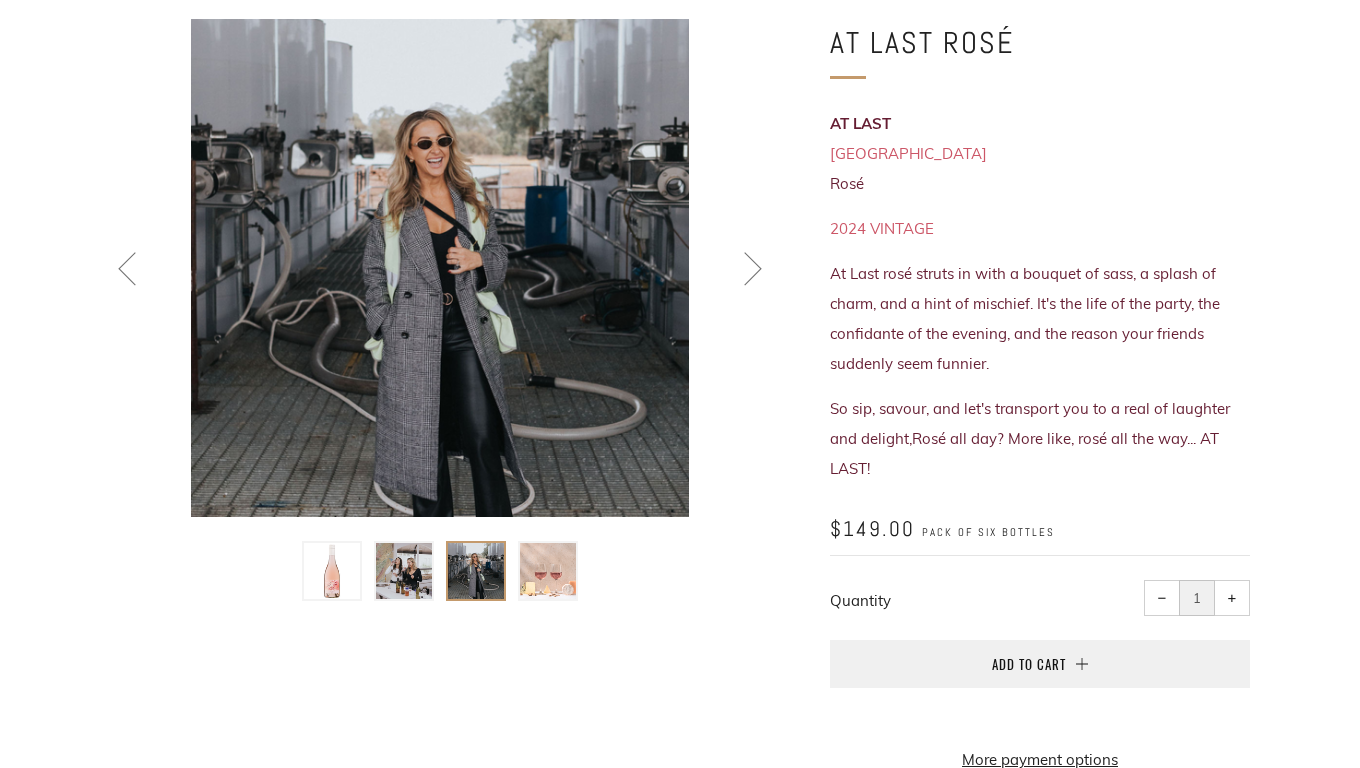 click at bounding box center (404, 571) 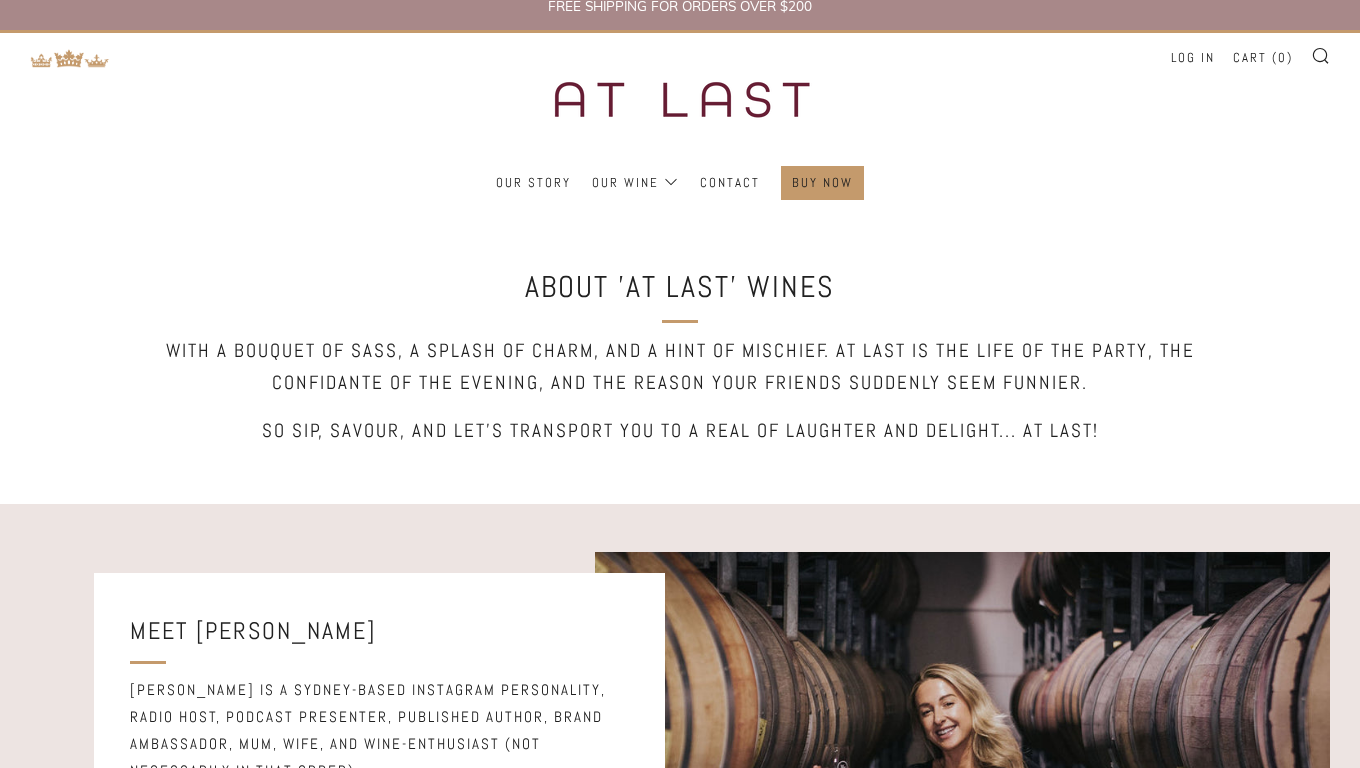 scroll, scrollTop: 0, scrollLeft: 0, axis: both 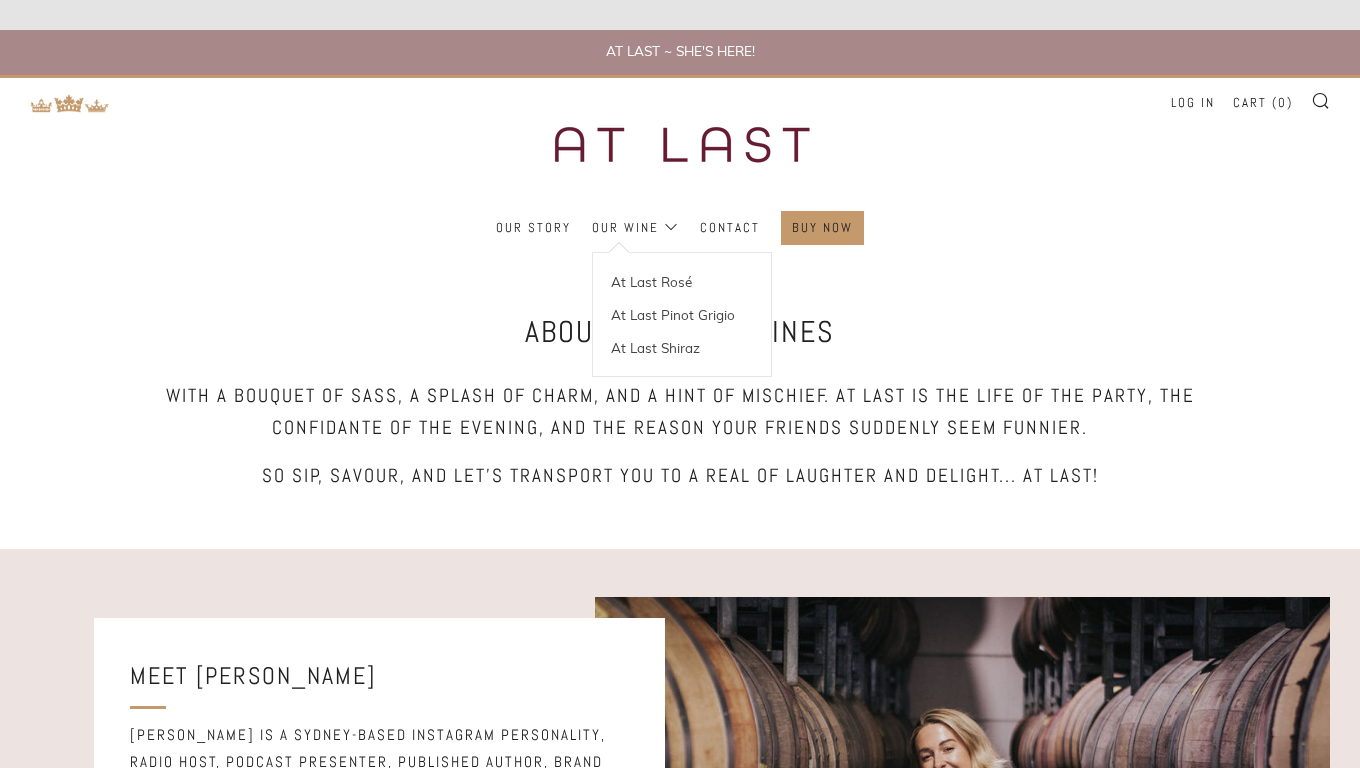 click on "Our Wine
At Last Rosé
At Last Pinot Grigio
At Last Shiraz" at bounding box center (635, 228) 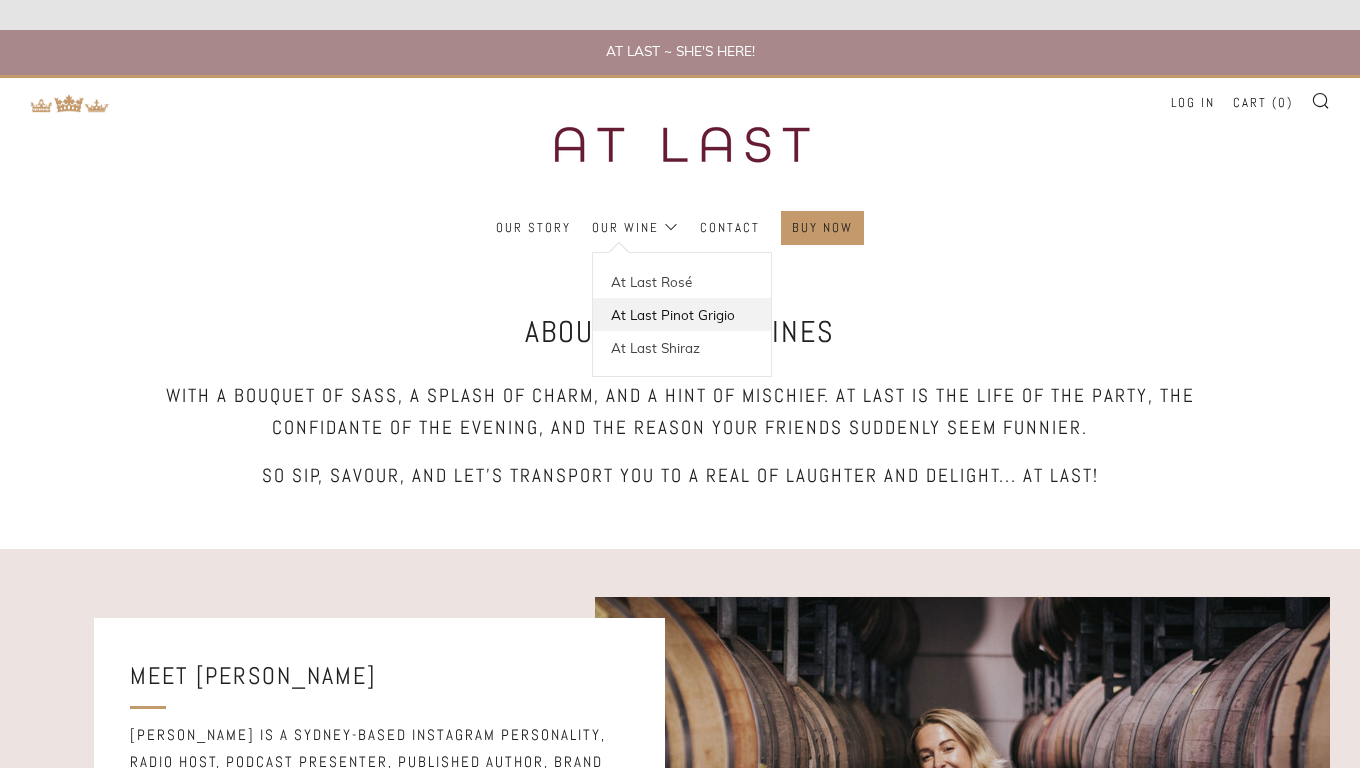 click on "At Last Pinot Grigio" at bounding box center (682, 314) 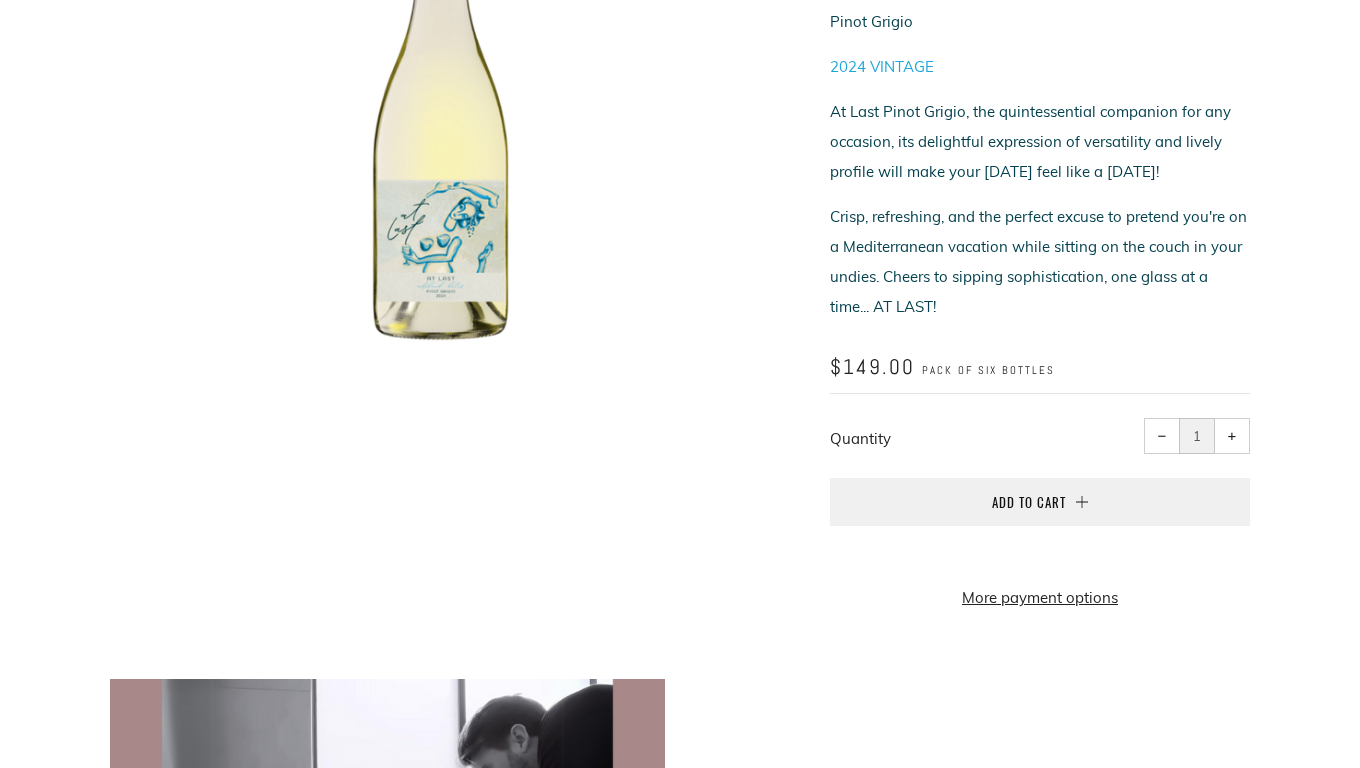 scroll, scrollTop: 498, scrollLeft: 0, axis: vertical 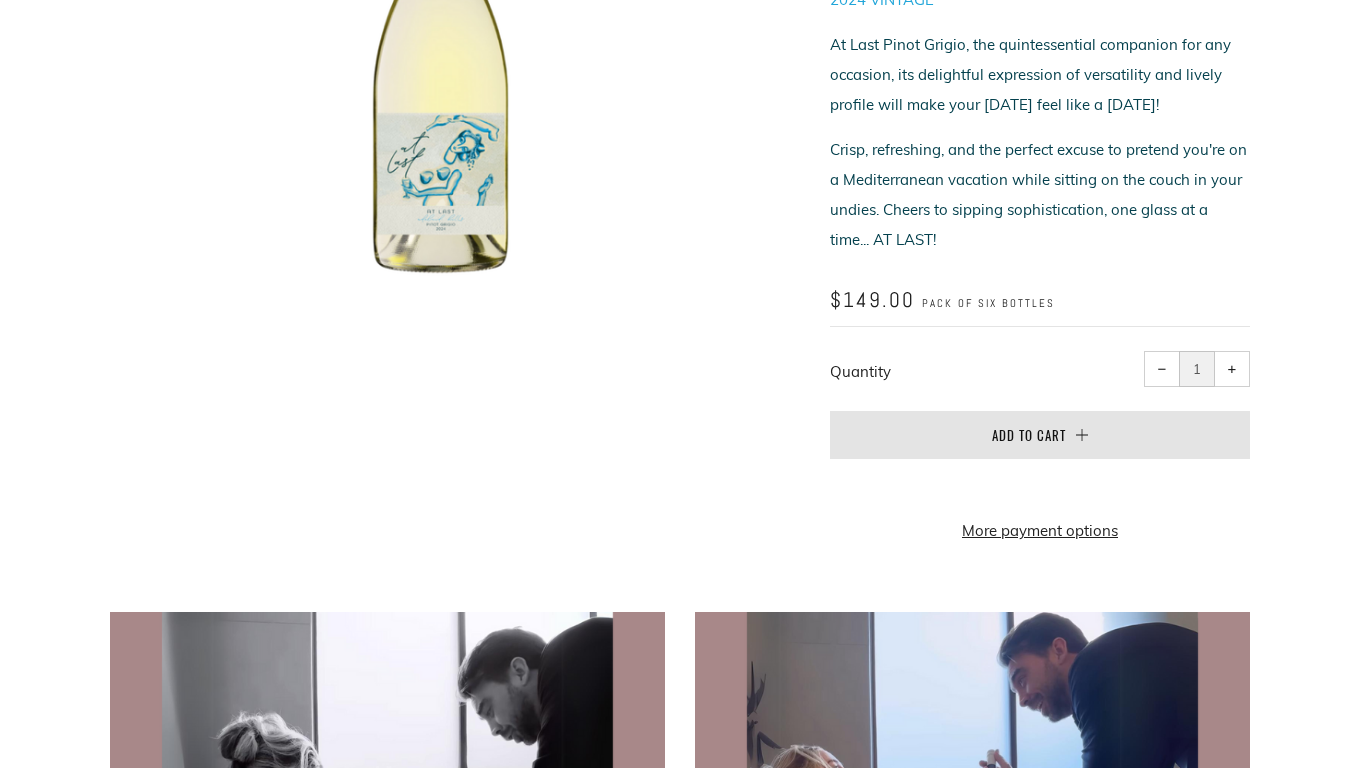click on "Add to Cart" at bounding box center [1029, 435] 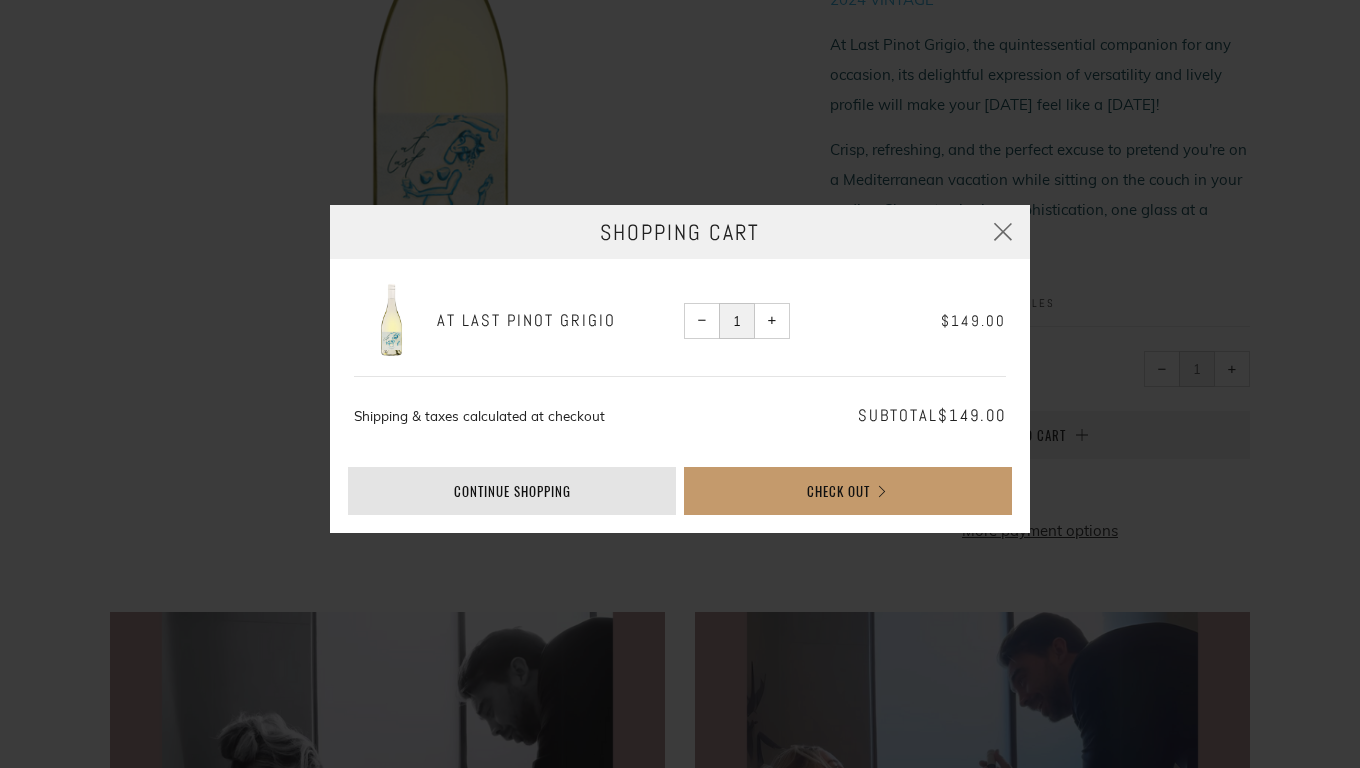 click on "Continue shopping" at bounding box center (512, 491) 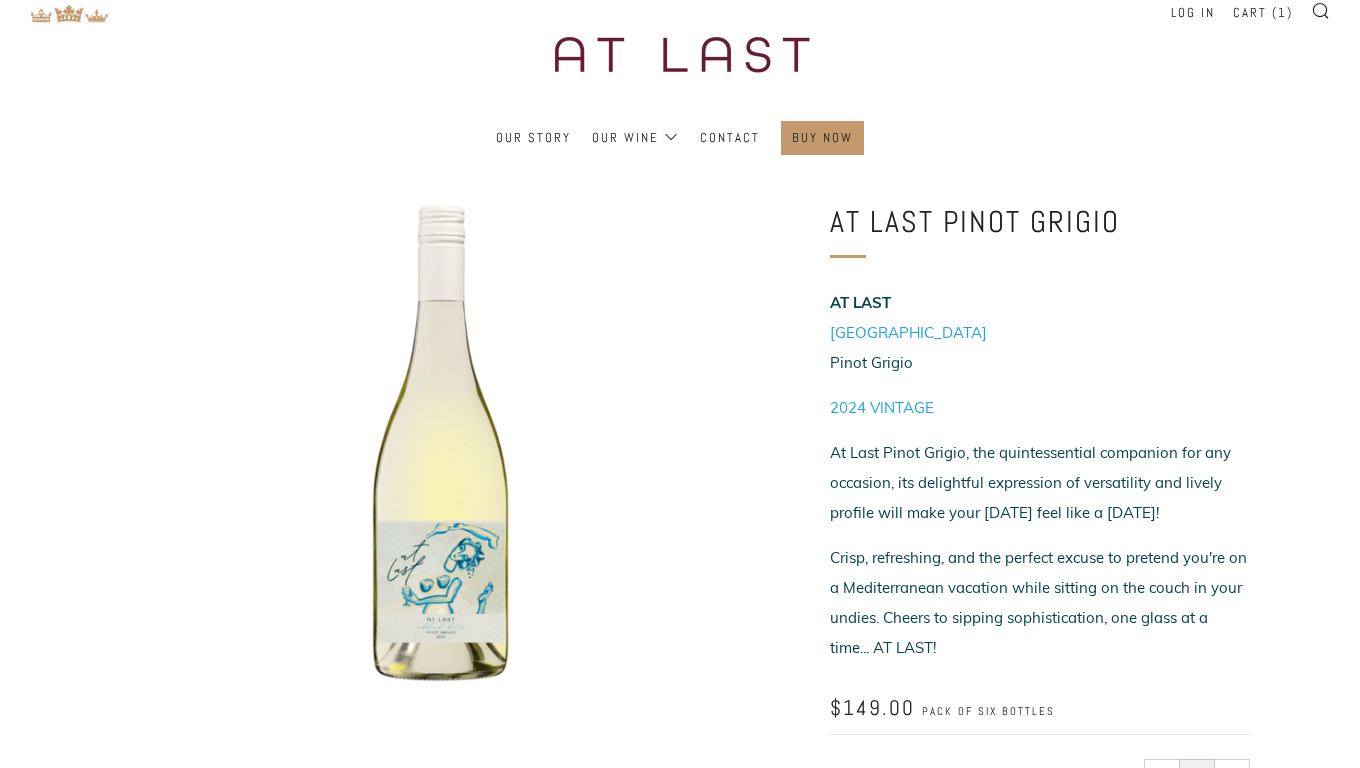 scroll, scrollTop: 0, scrollLeft: 0, axis: both 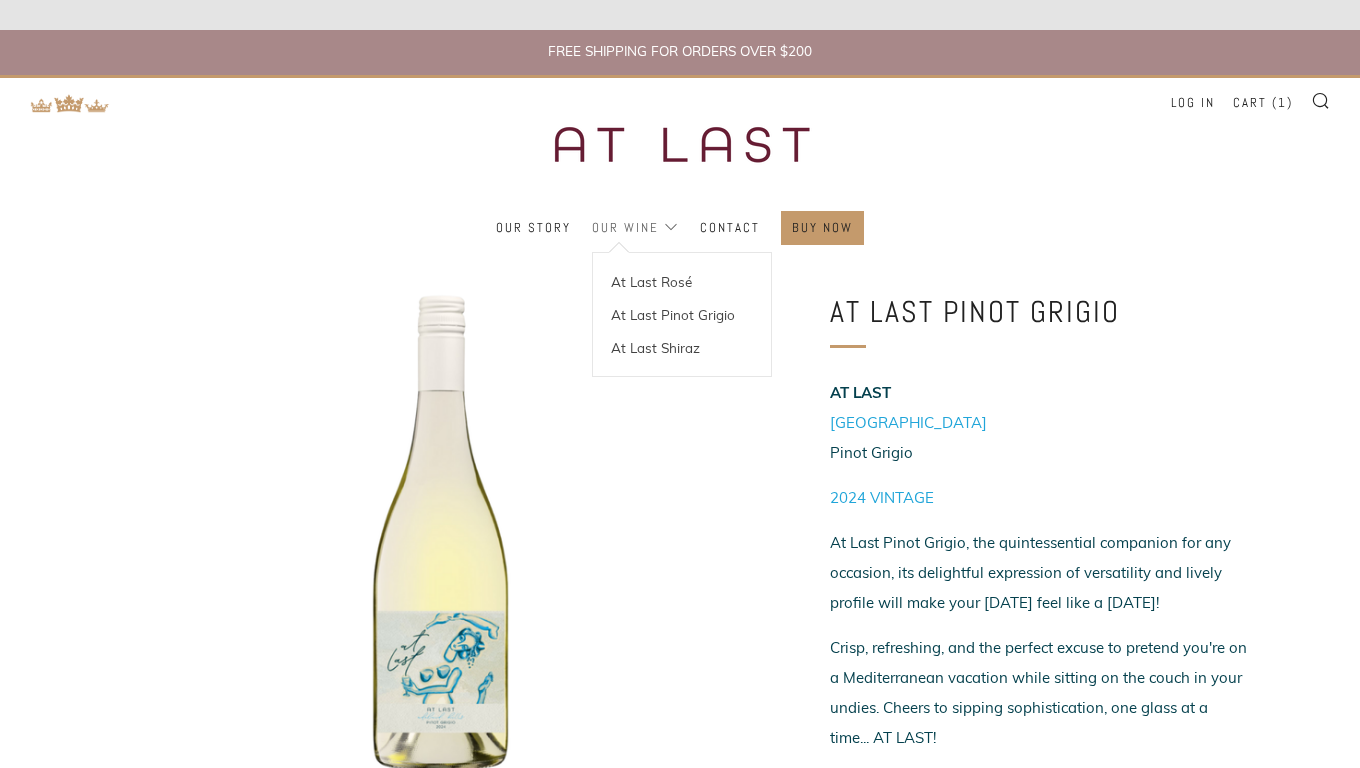 click on "Our Wine" at bounding box center [635, 228] 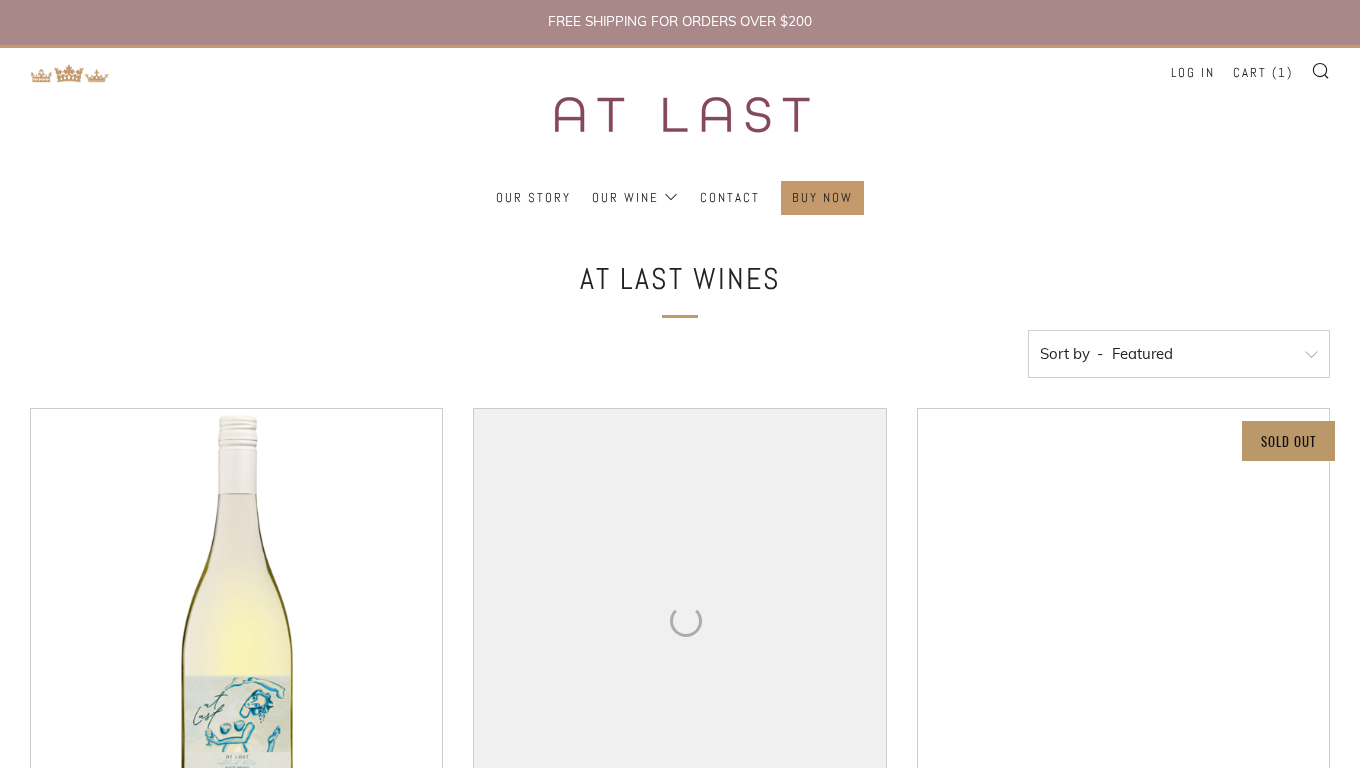 scroll, scrollTop: 0, scrollLeft: 0, axis: both 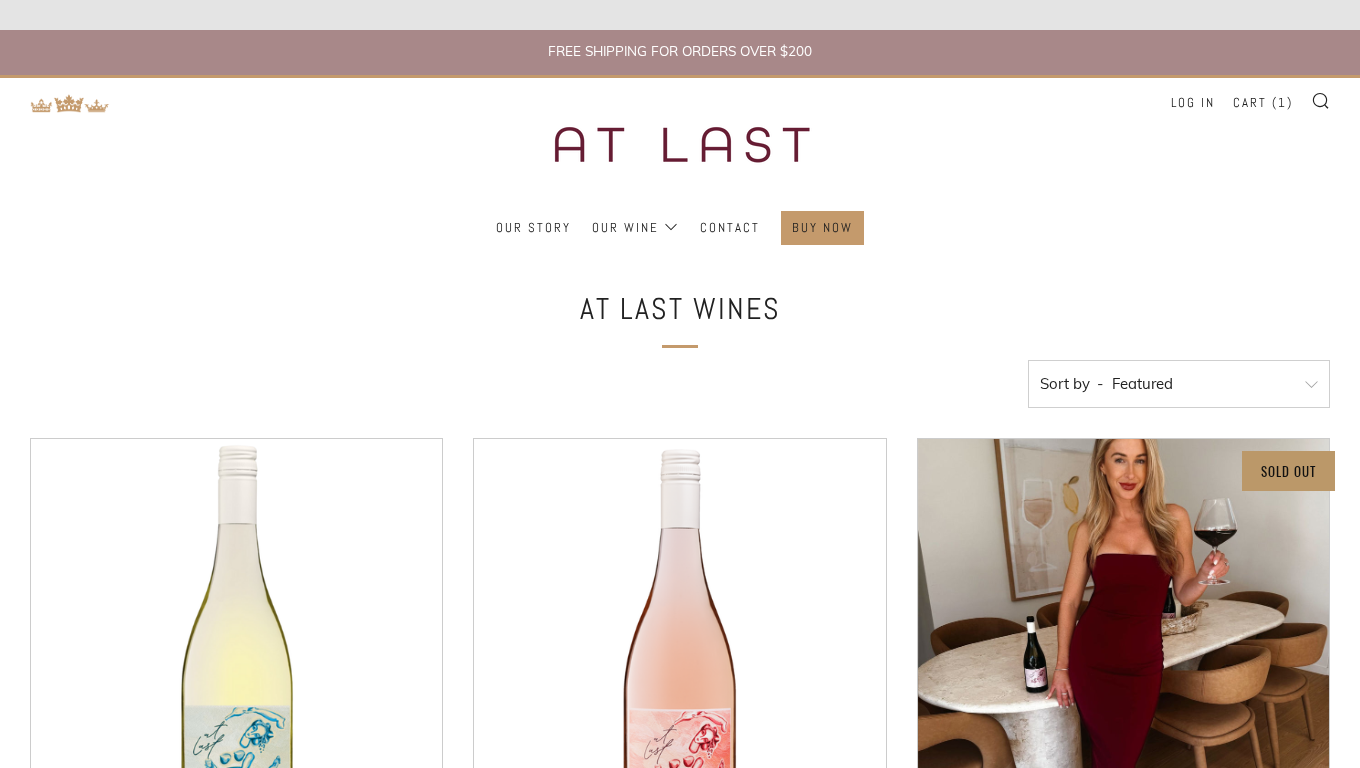click at bounding box center [1123, 644] 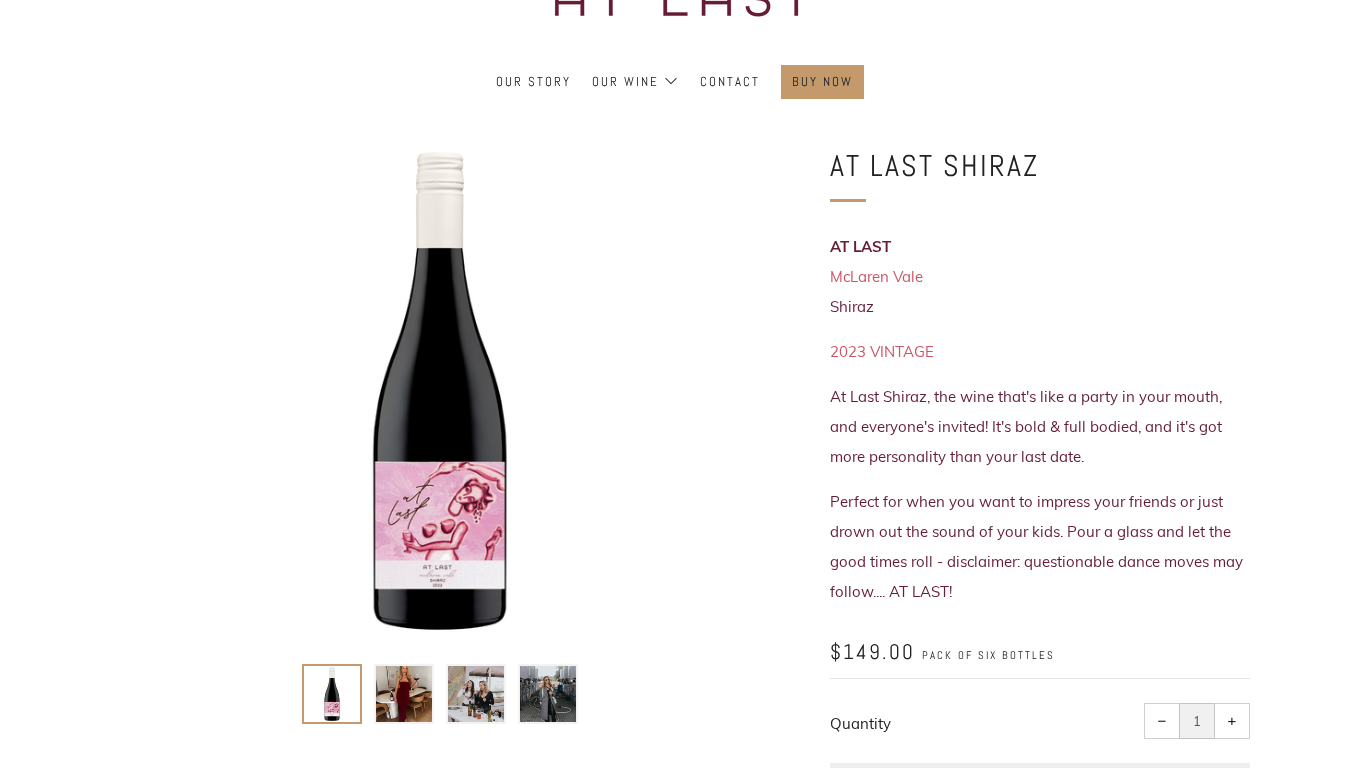 scroll, scrollTop: 0, scrollLeft: 0, axis: both 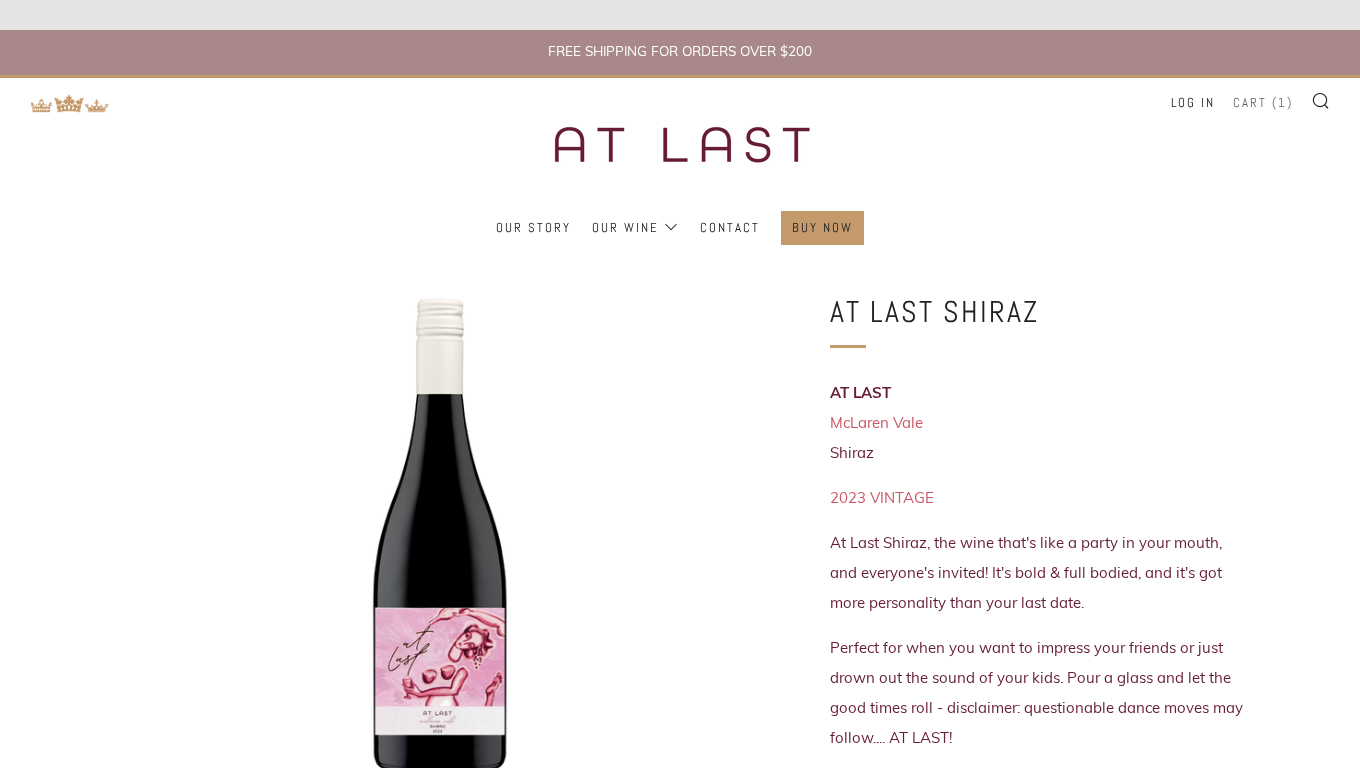click on "Cart ( 1 )" at bounding box center (1263, 103) 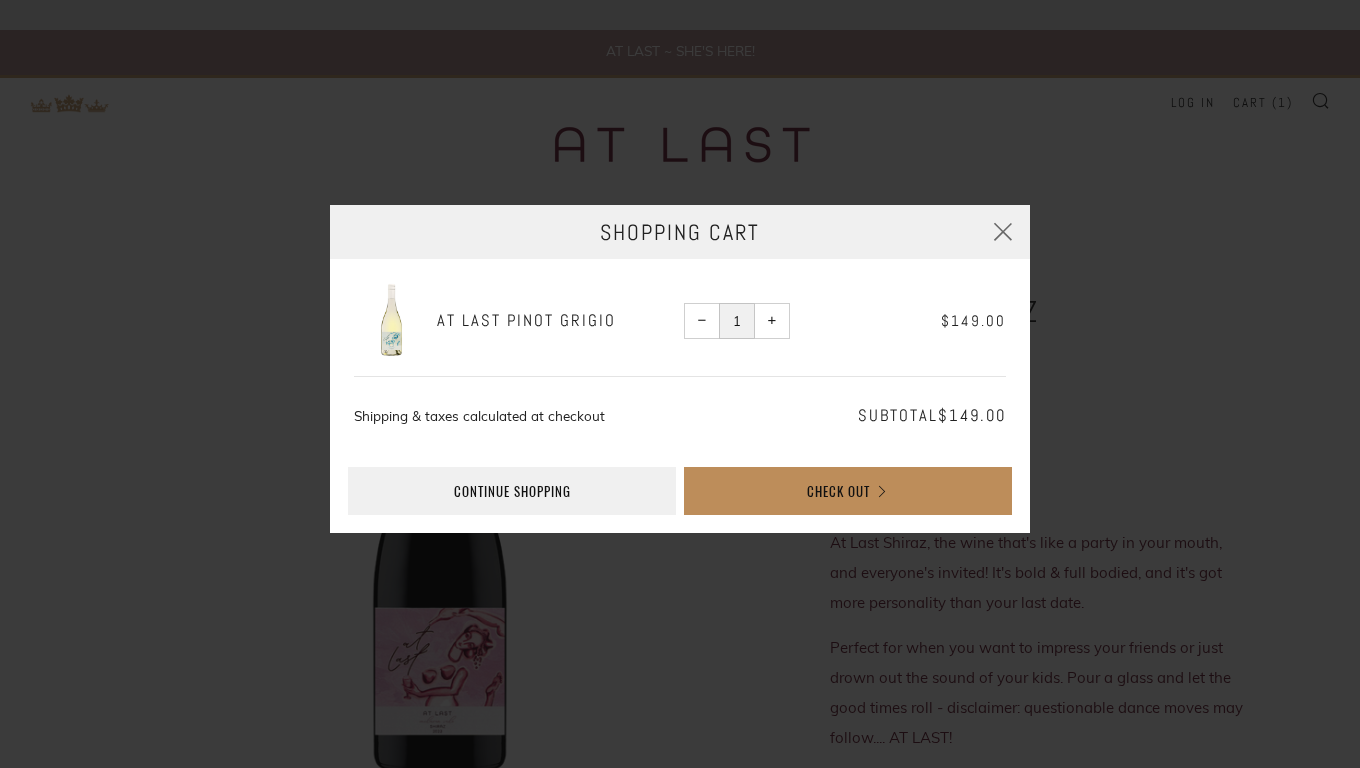 click on "Check Out" at bounding box center [848, 491] 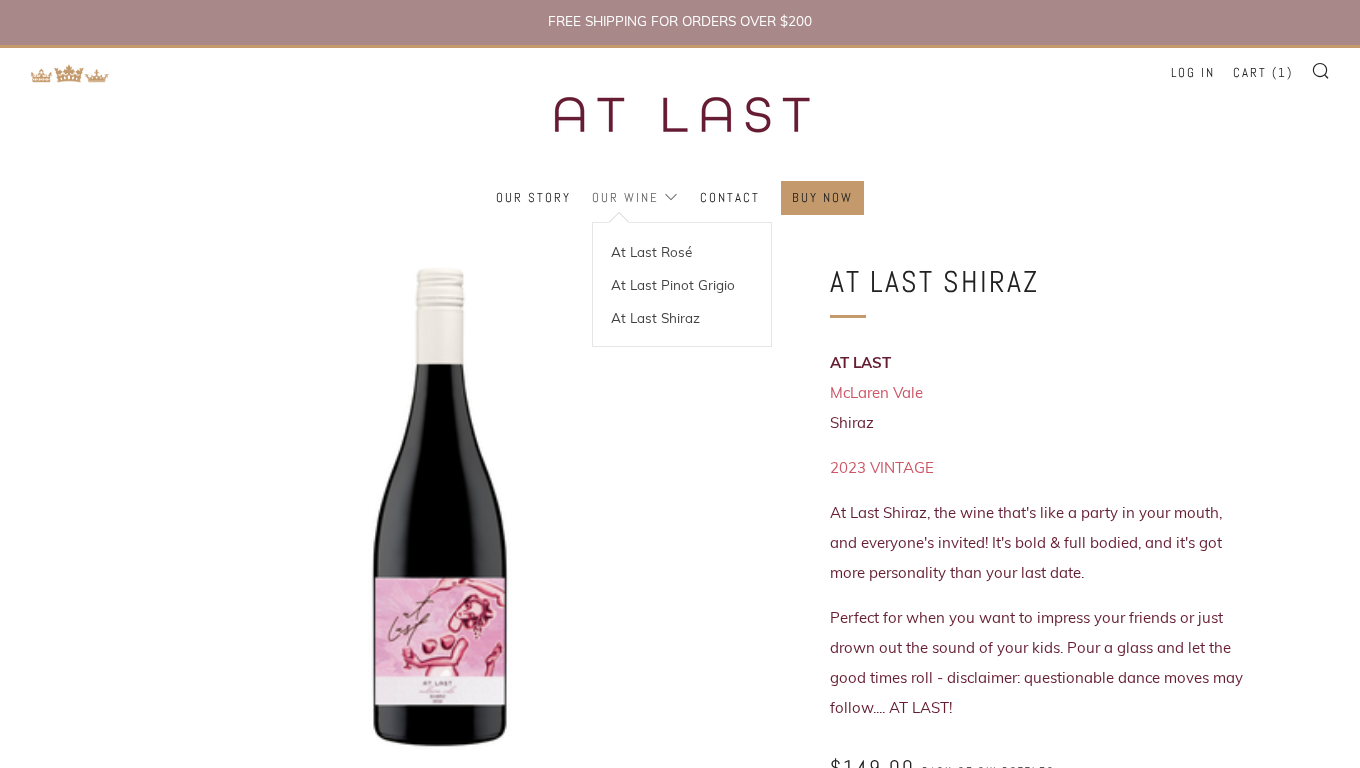 scroll, scrollTop: 0, scrollLeft: 0, axis: both 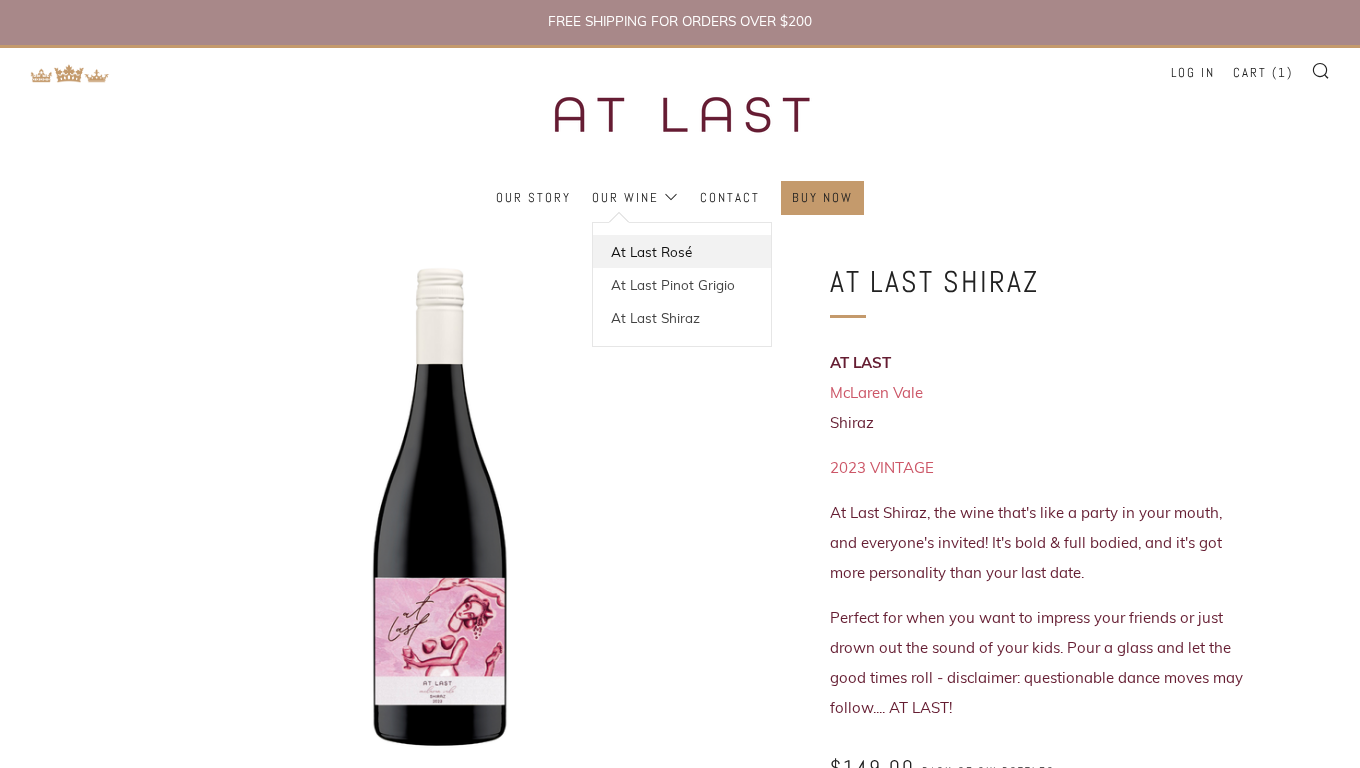 click on "At Last Rosé" at bounding box center (682, 251) 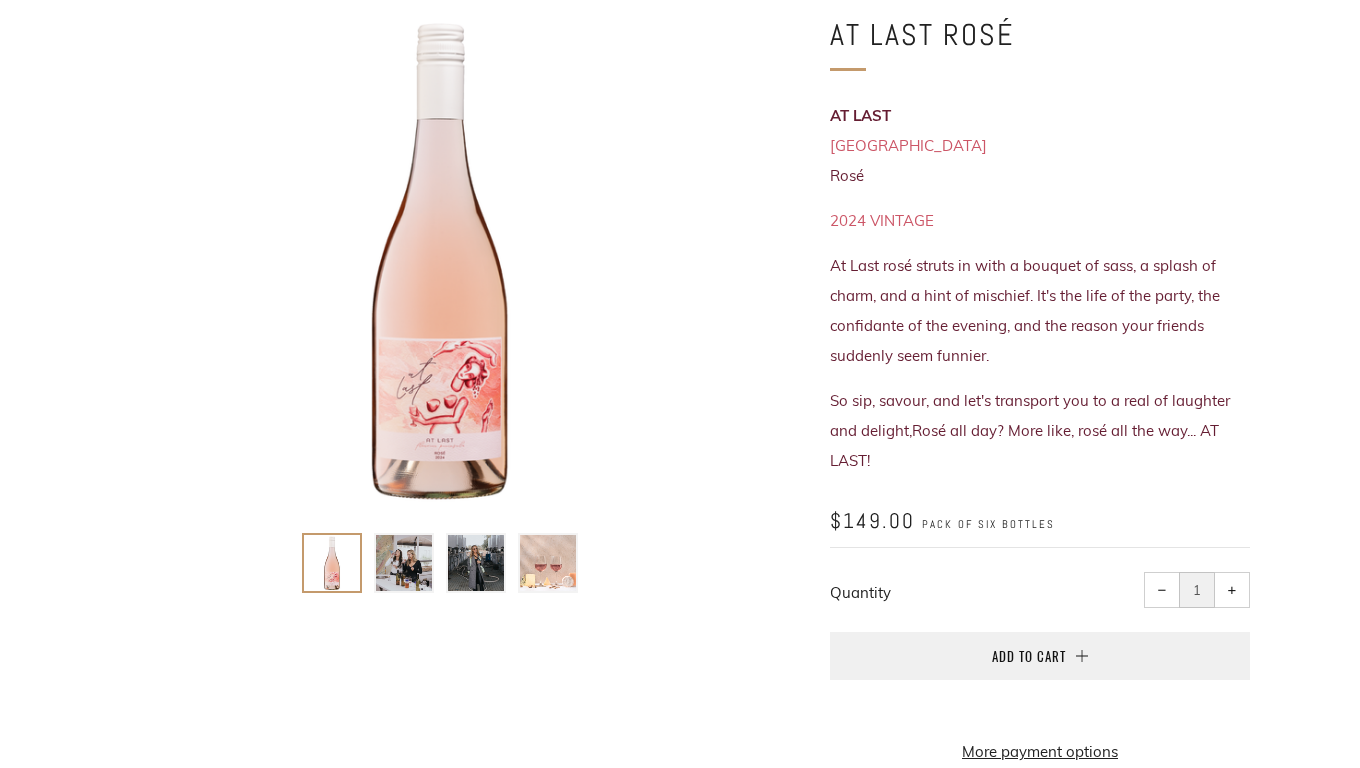 scroll, scrollTop: 309, scrollLeft: 0, axis: vertical 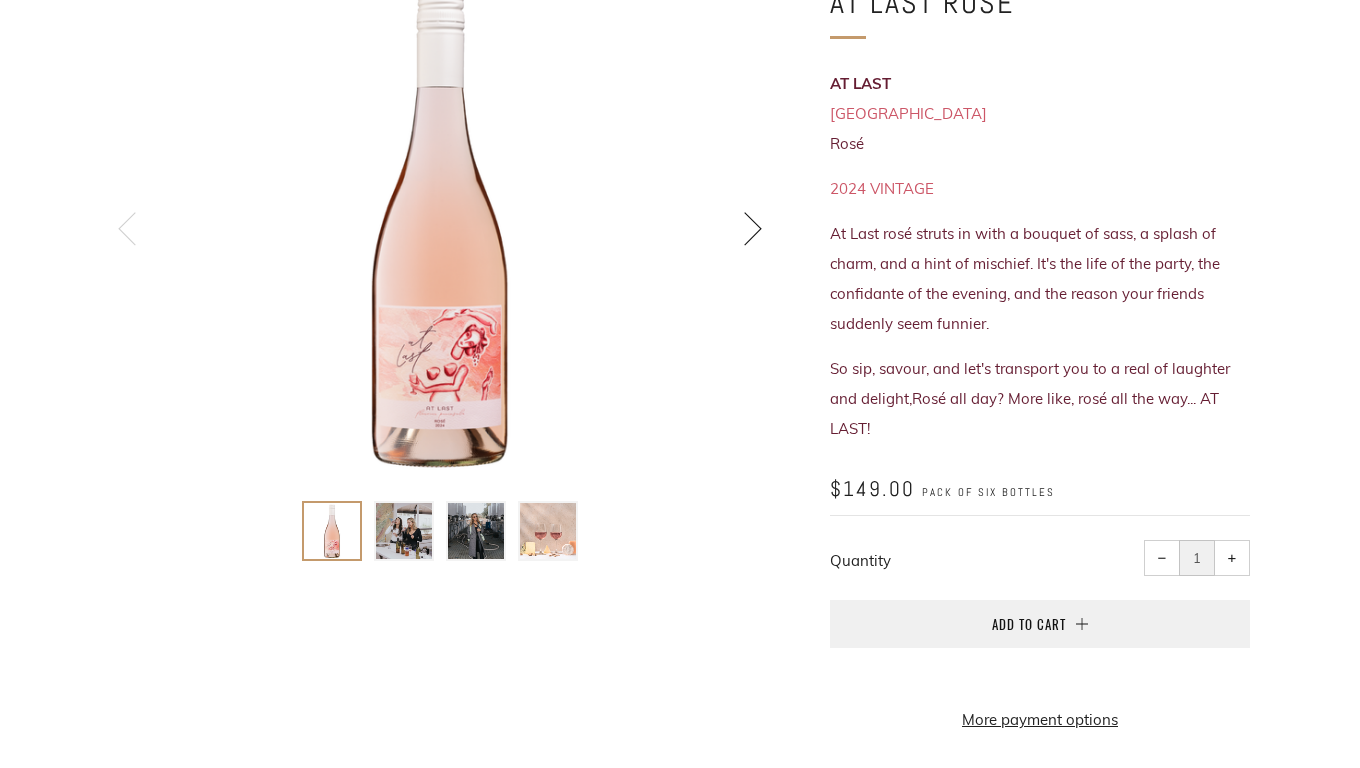 click at bounding box center [753, 228] 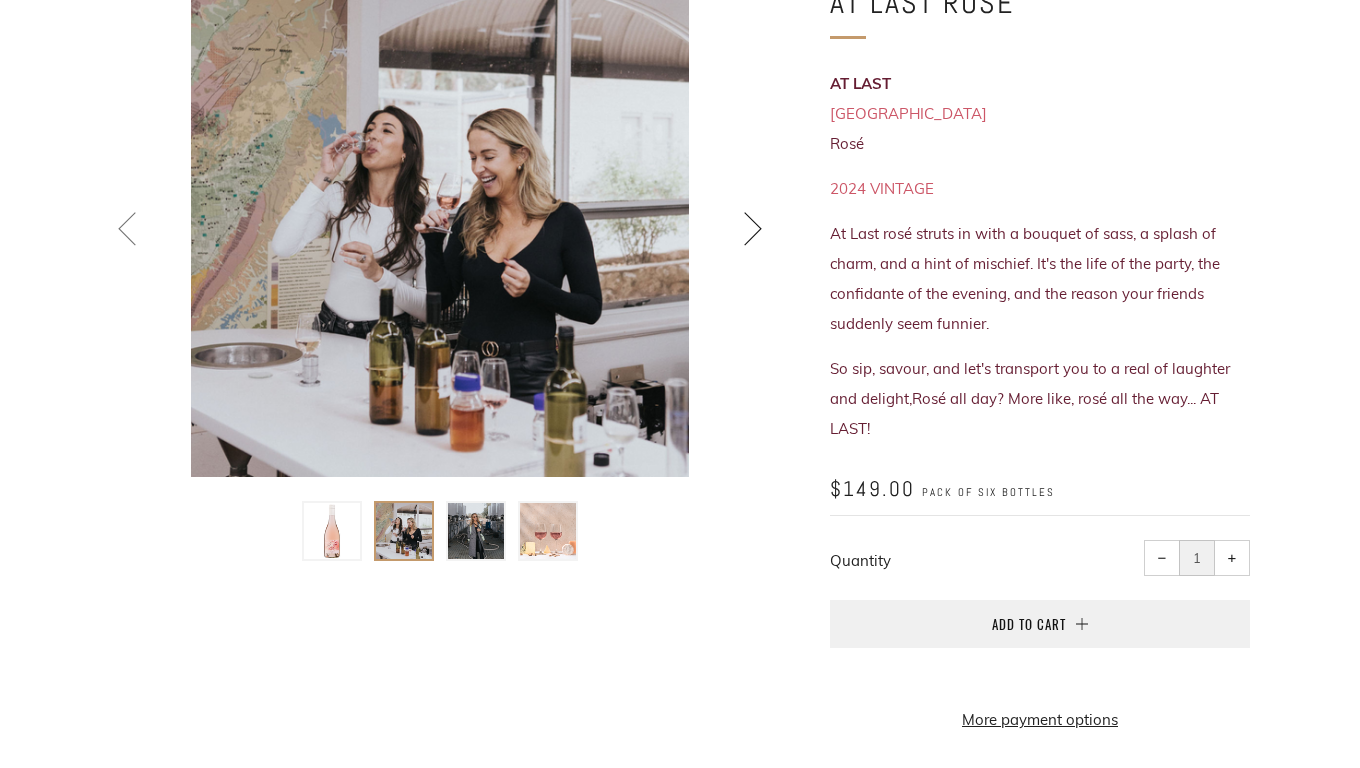 click at bounding box center (753, 228) 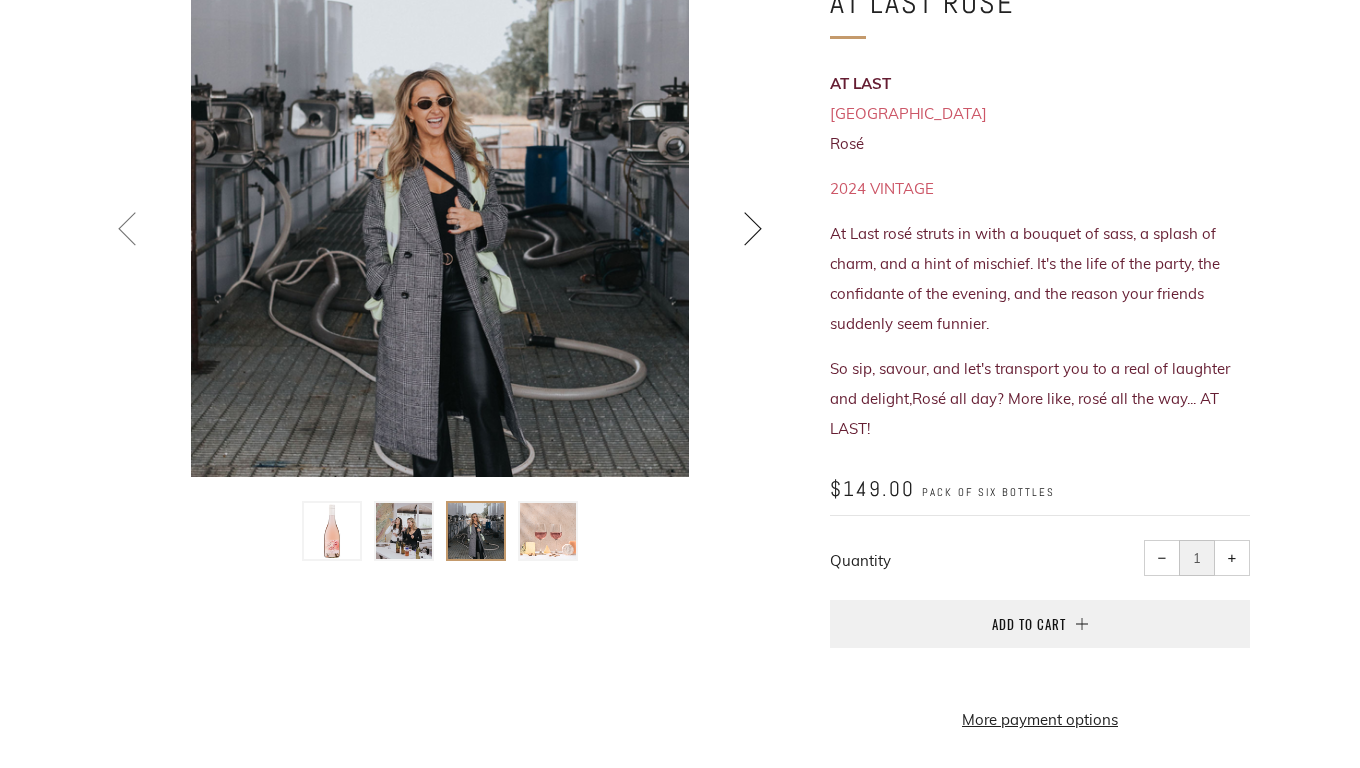 click at bounding box center (753, 228) 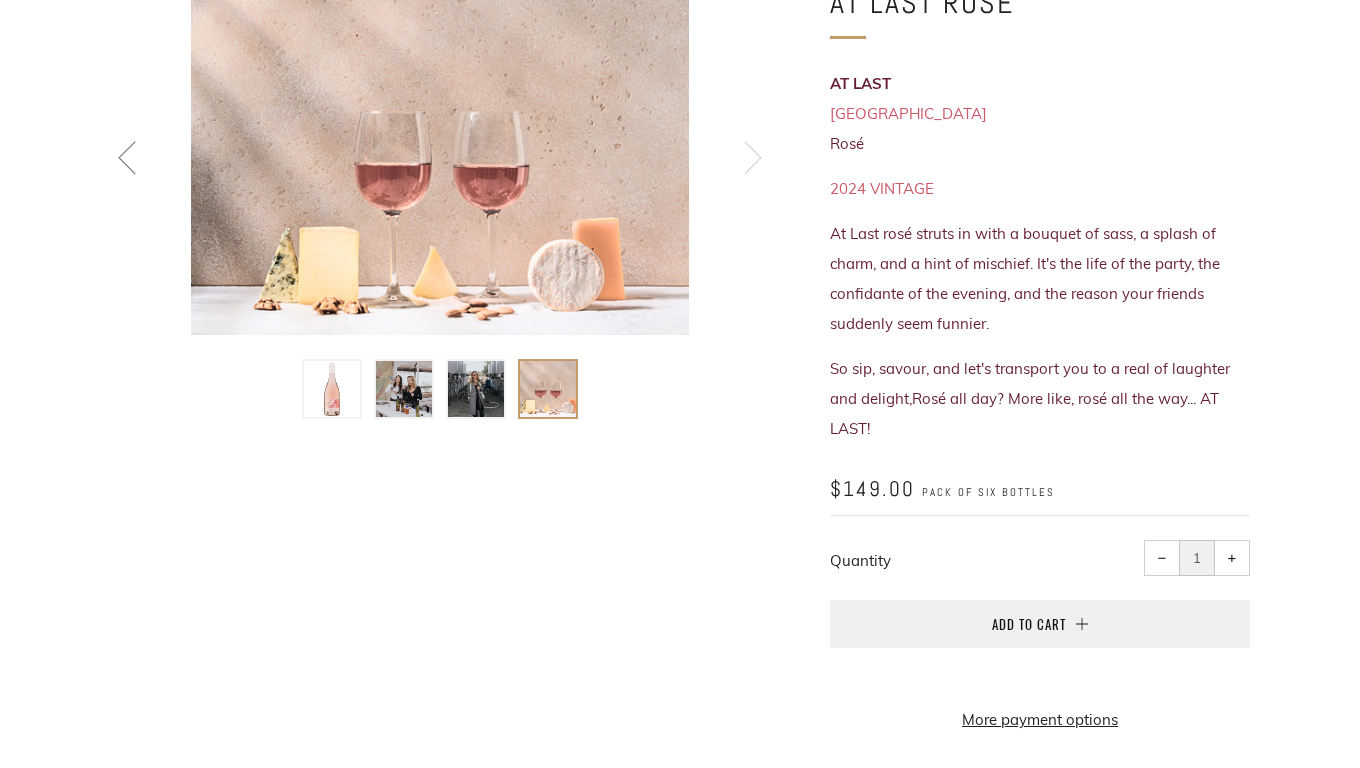 click at bounding box center [753, 157] 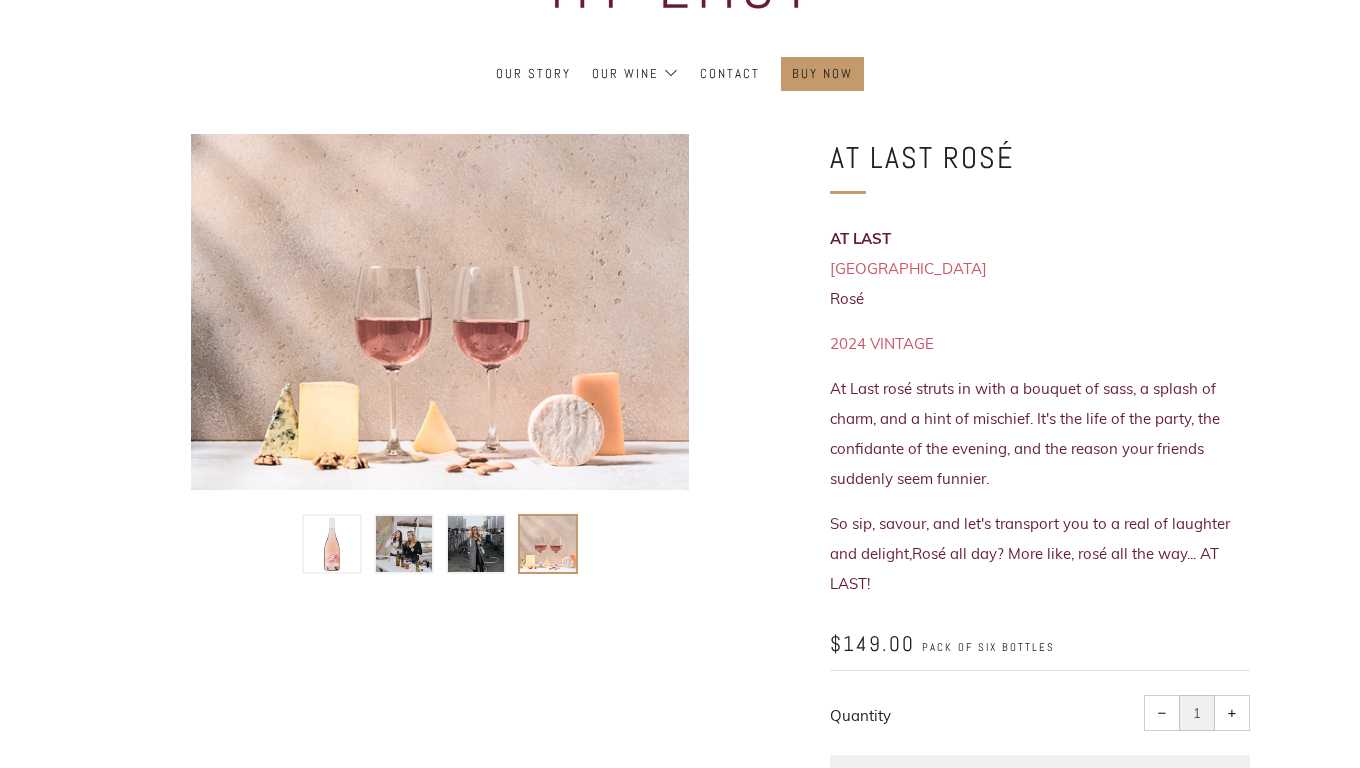 scroll, scrollTop: 0, scrollLeft: 0, axis: both 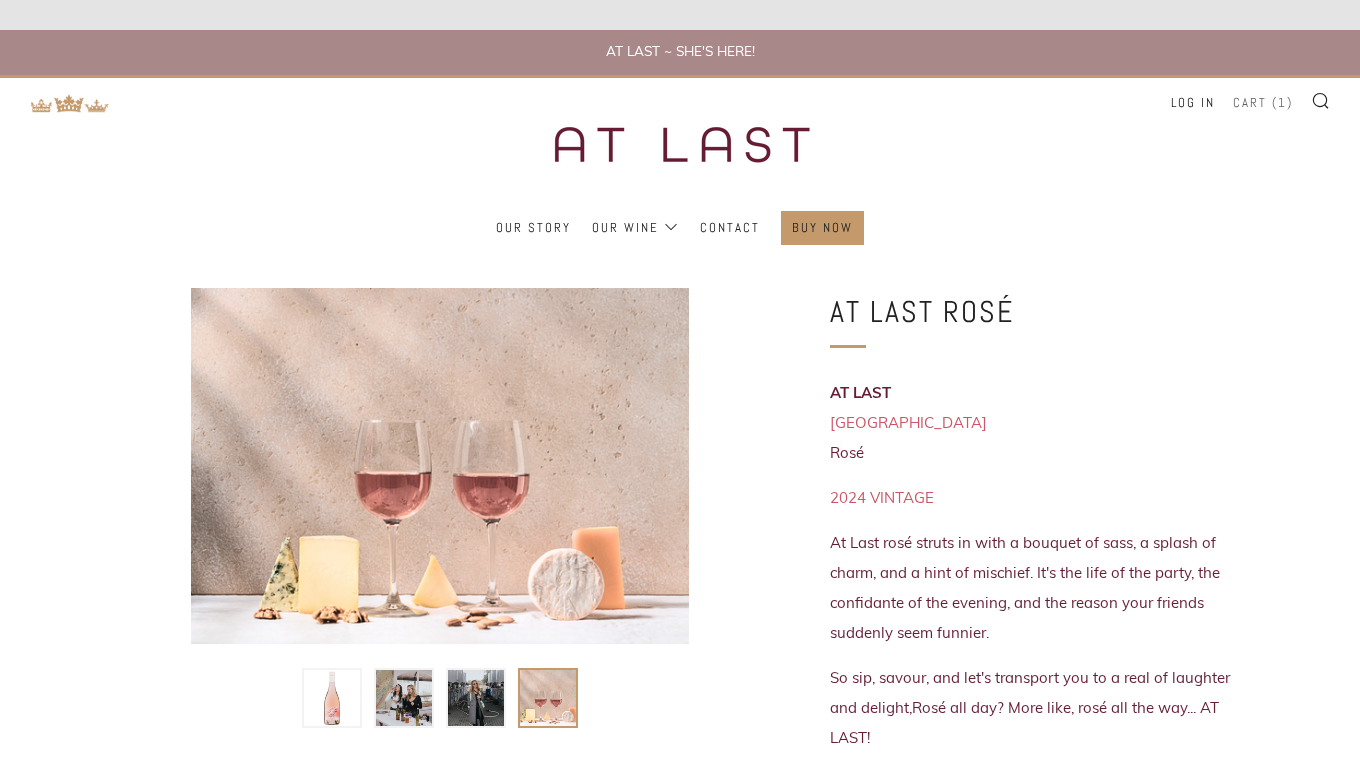 click on "Cart ( 1 )" at bounding box center [1263, 103] 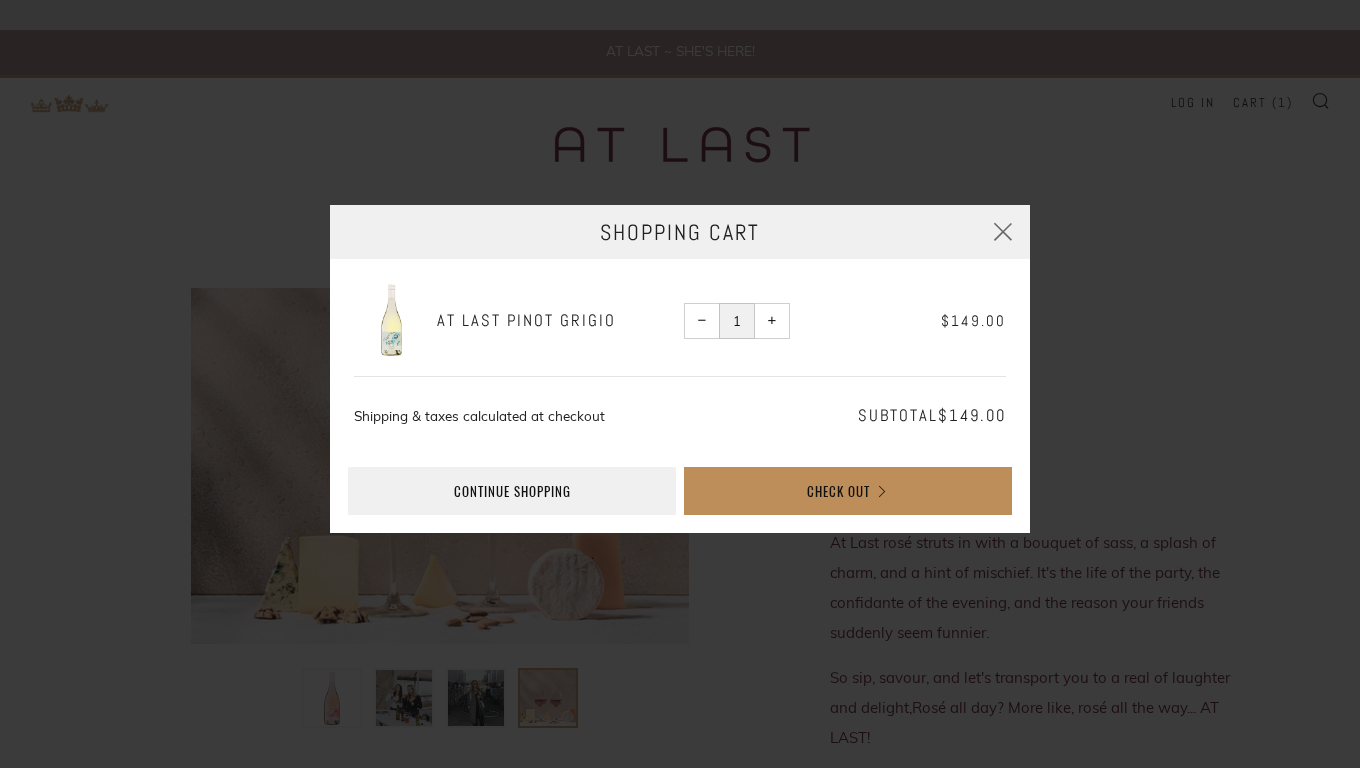 click on "Check Out" at bounding box center [848, 491] 